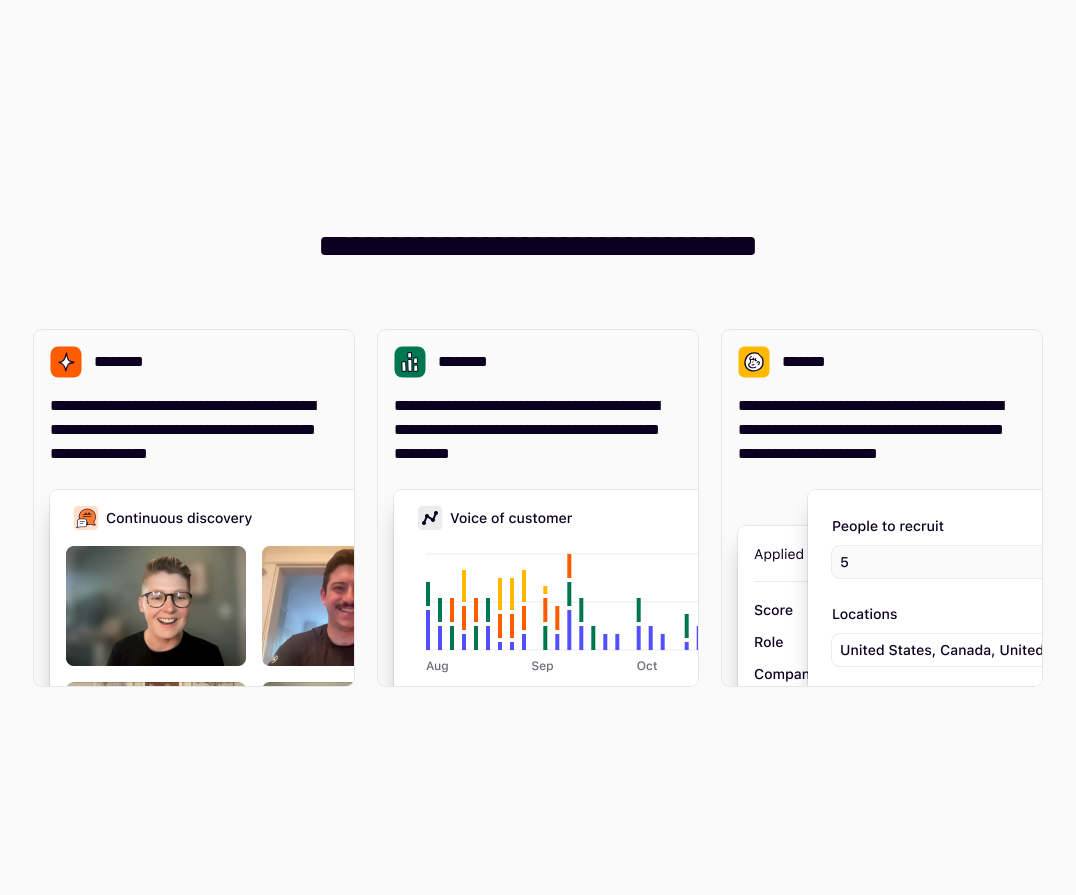 scroll, scrollTop: 0, scrollLeft: 0, axis: both 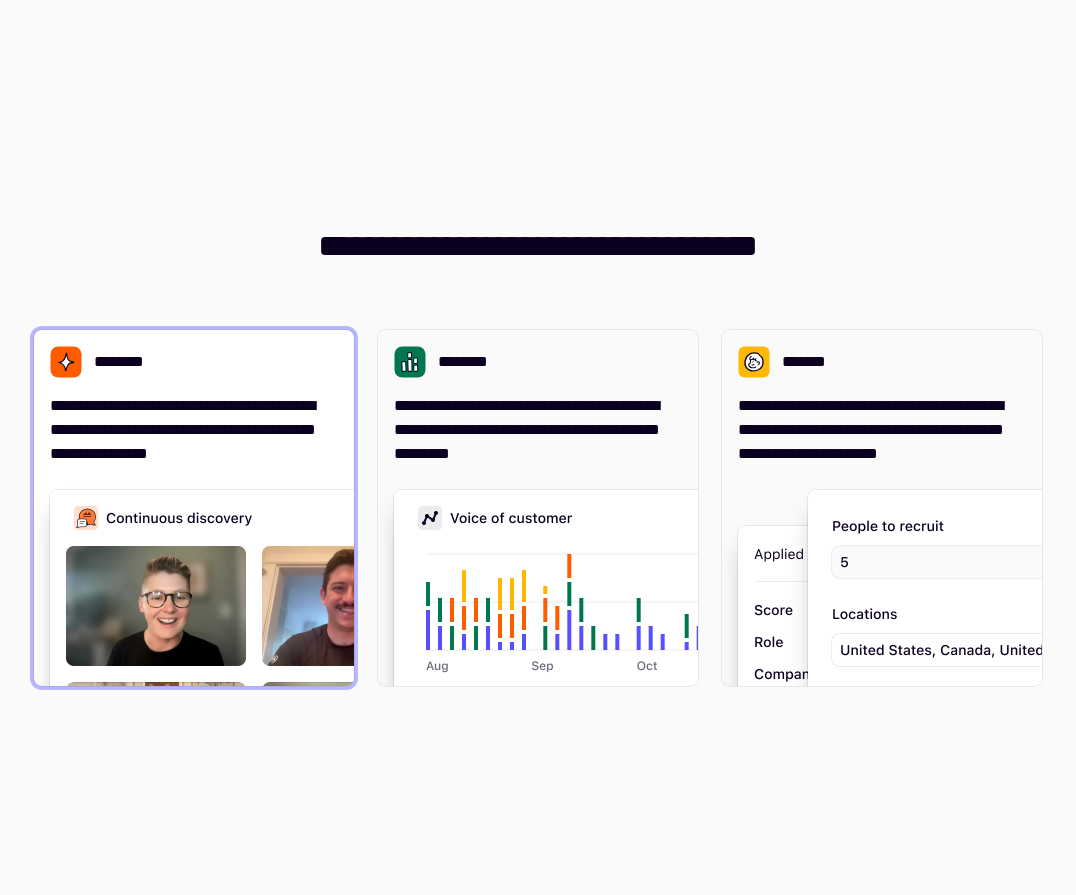 click on "**********" at bounding box center [194, 398] 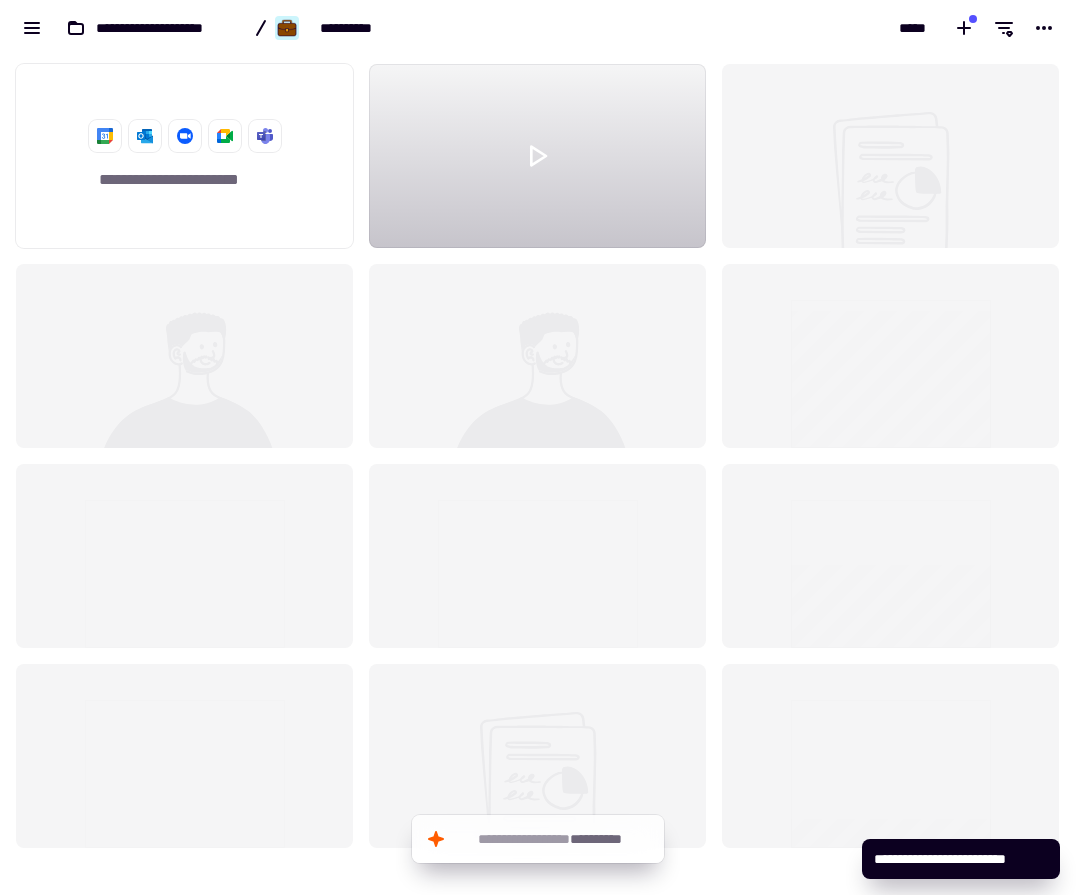 scroll, scrollTop: 1, scrollLeft: 1, axis: both 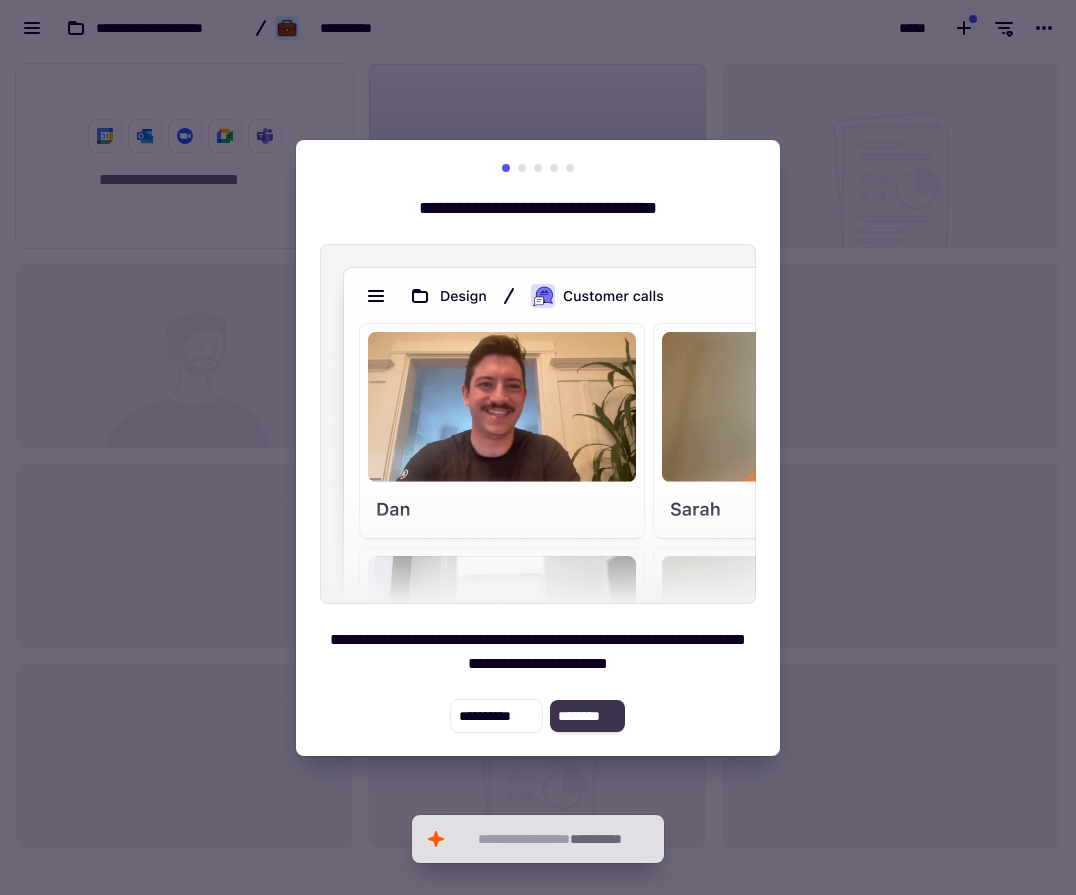 click on "********" 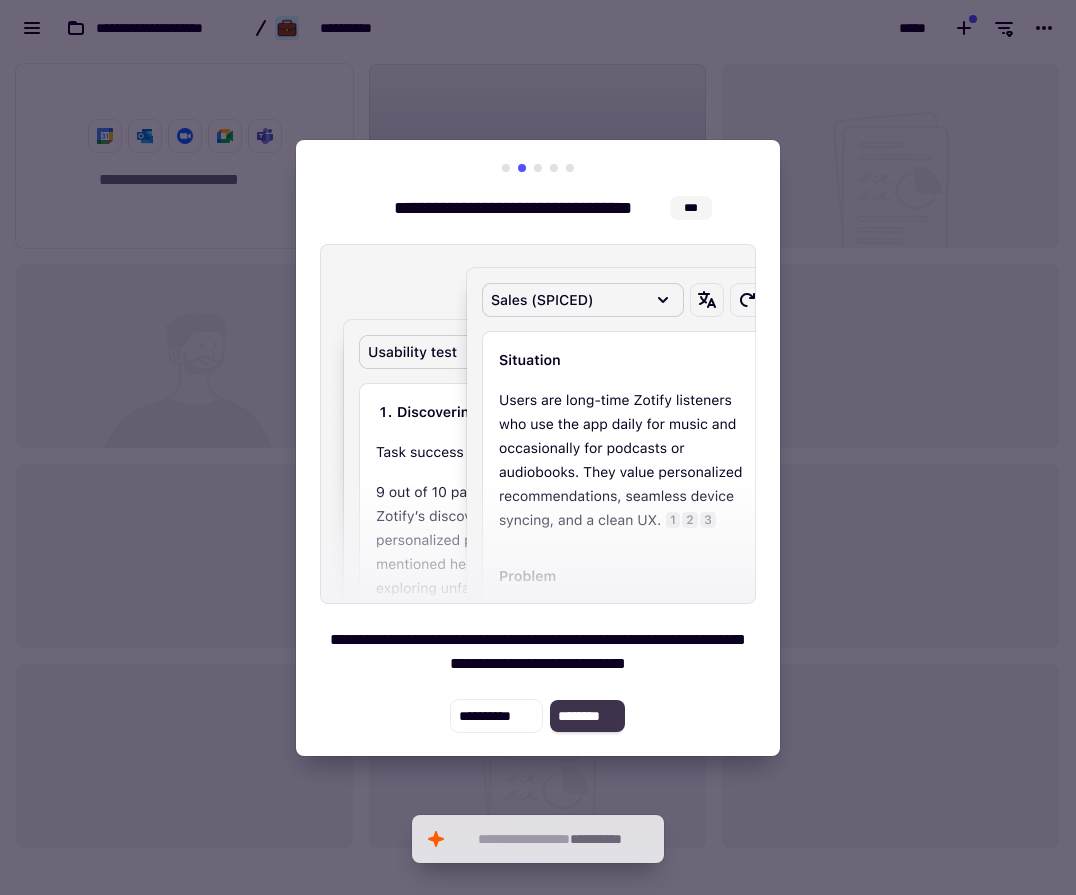 click on "********" 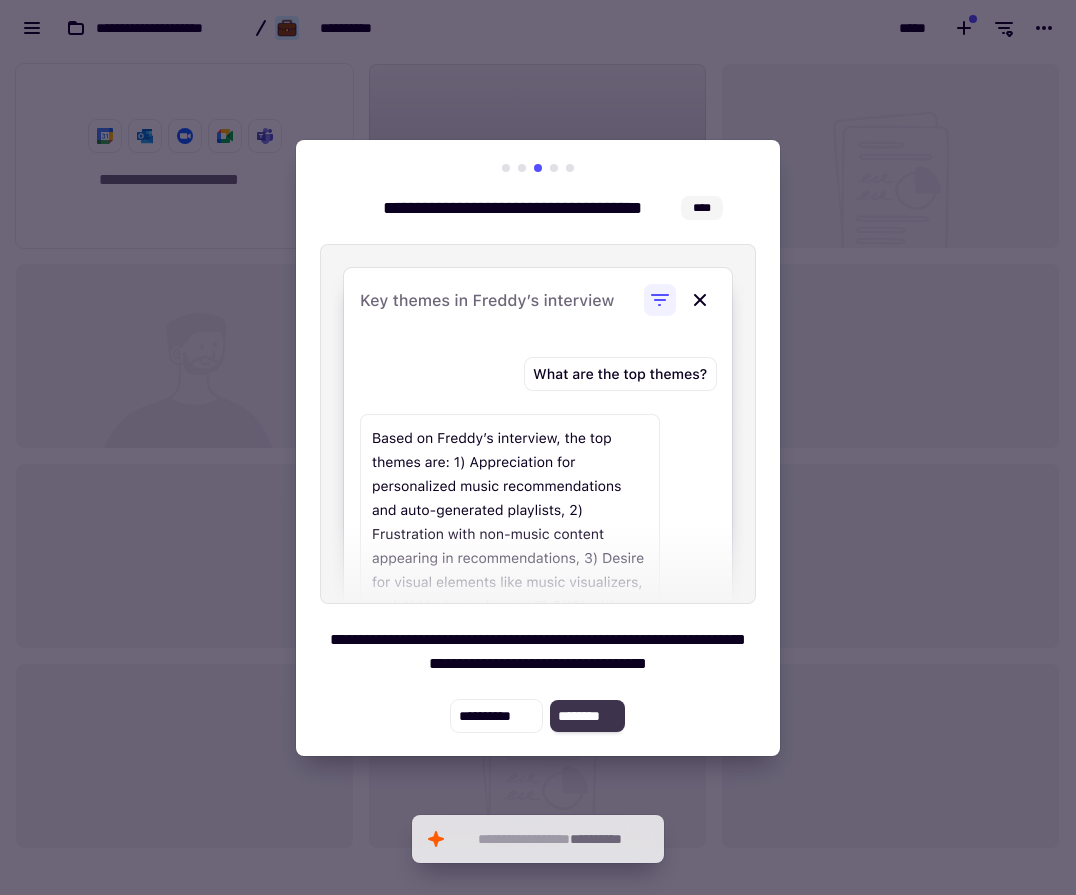 click on "********" 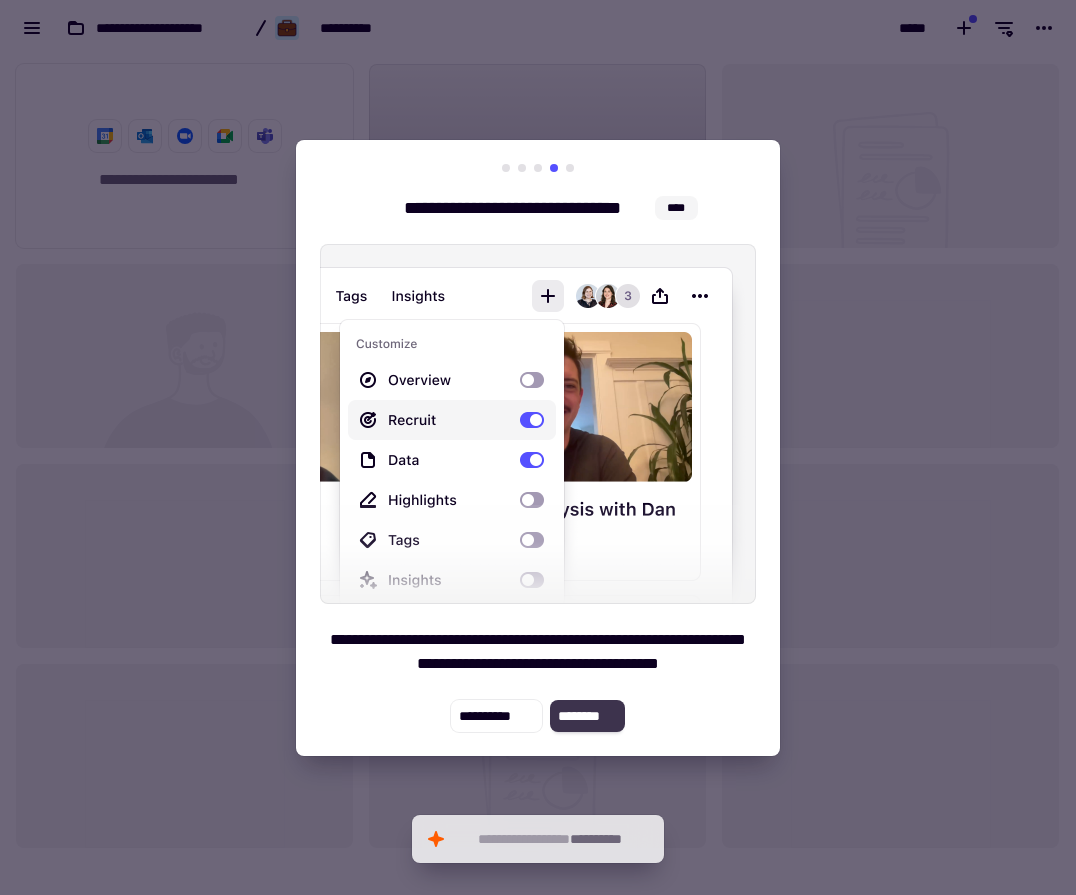 click on "********" 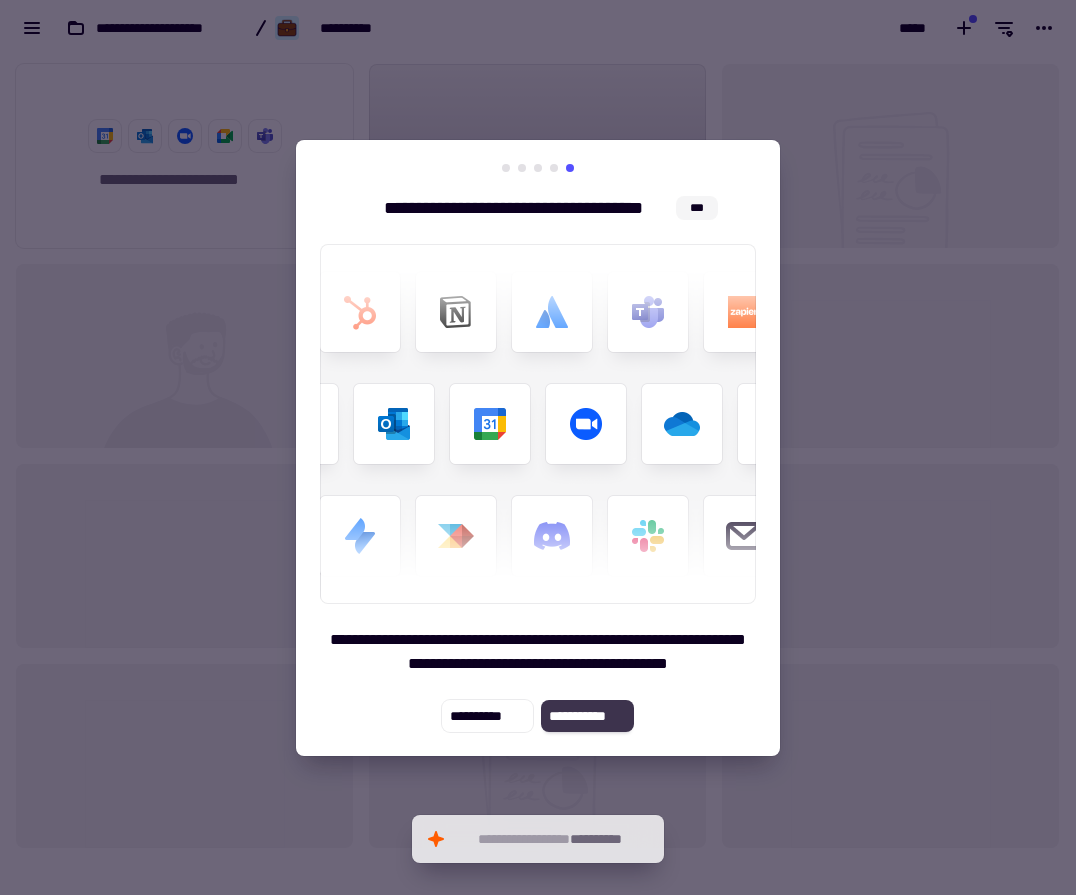 click on "**********" 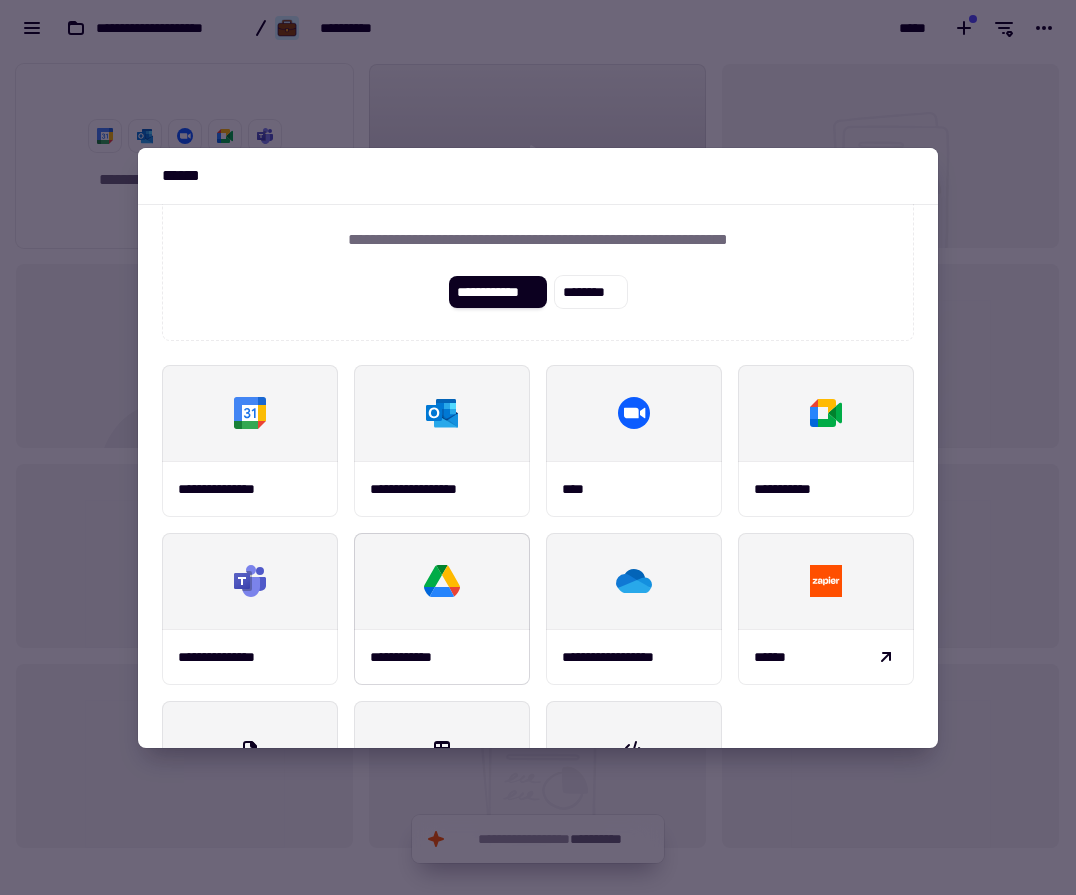 scroll, scrollTop: 234, scrollLeft: 0, axis: vertical 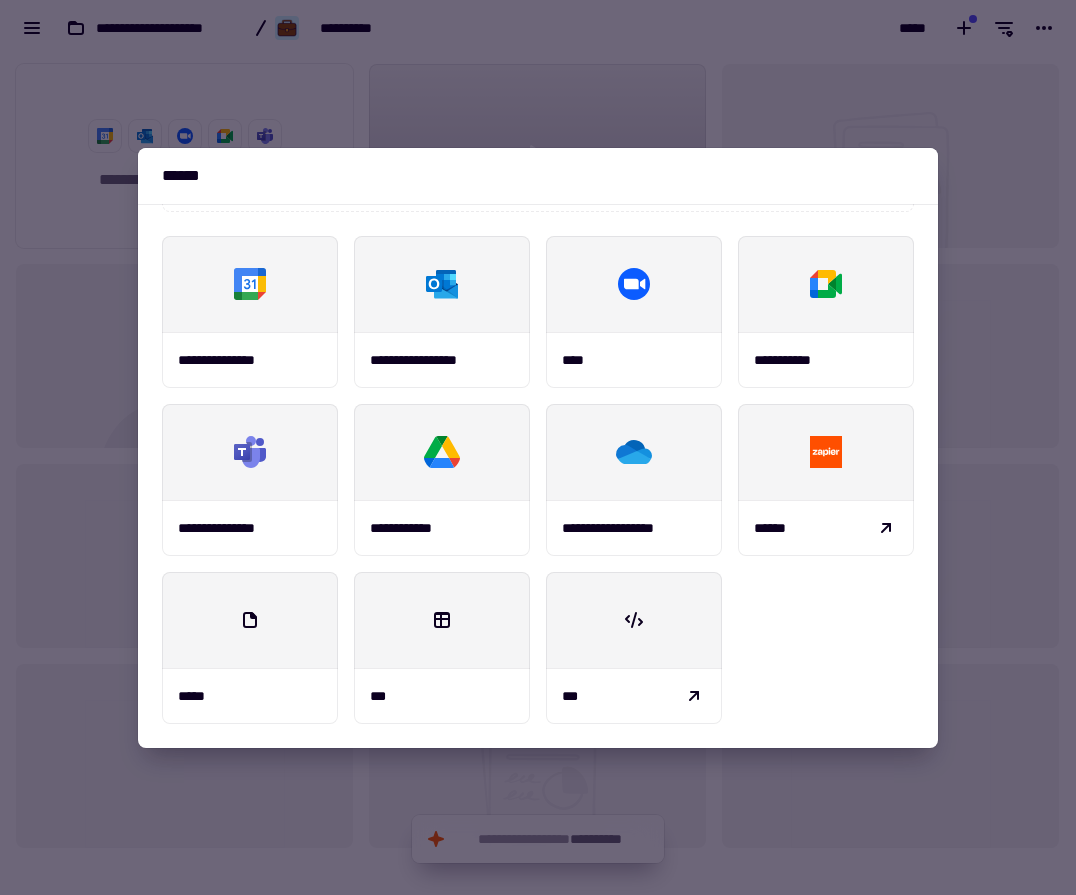 click at bounding box center (538, 447) 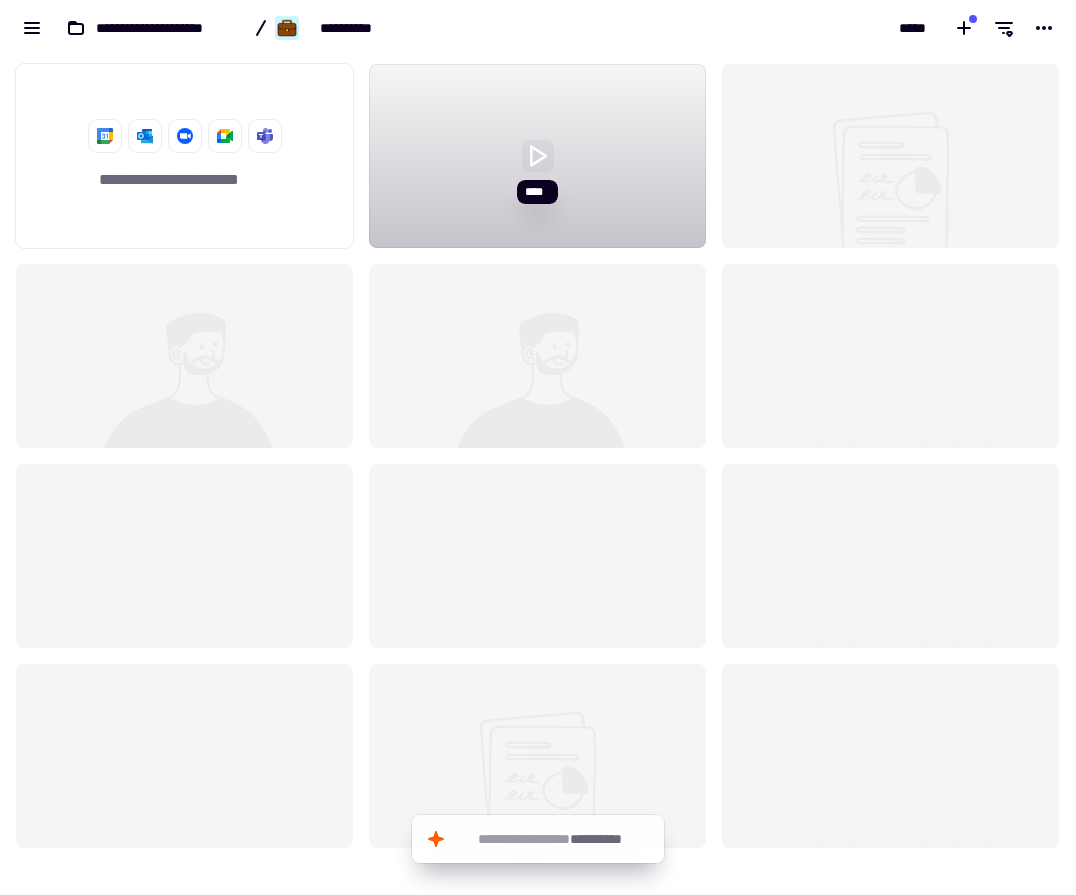 click 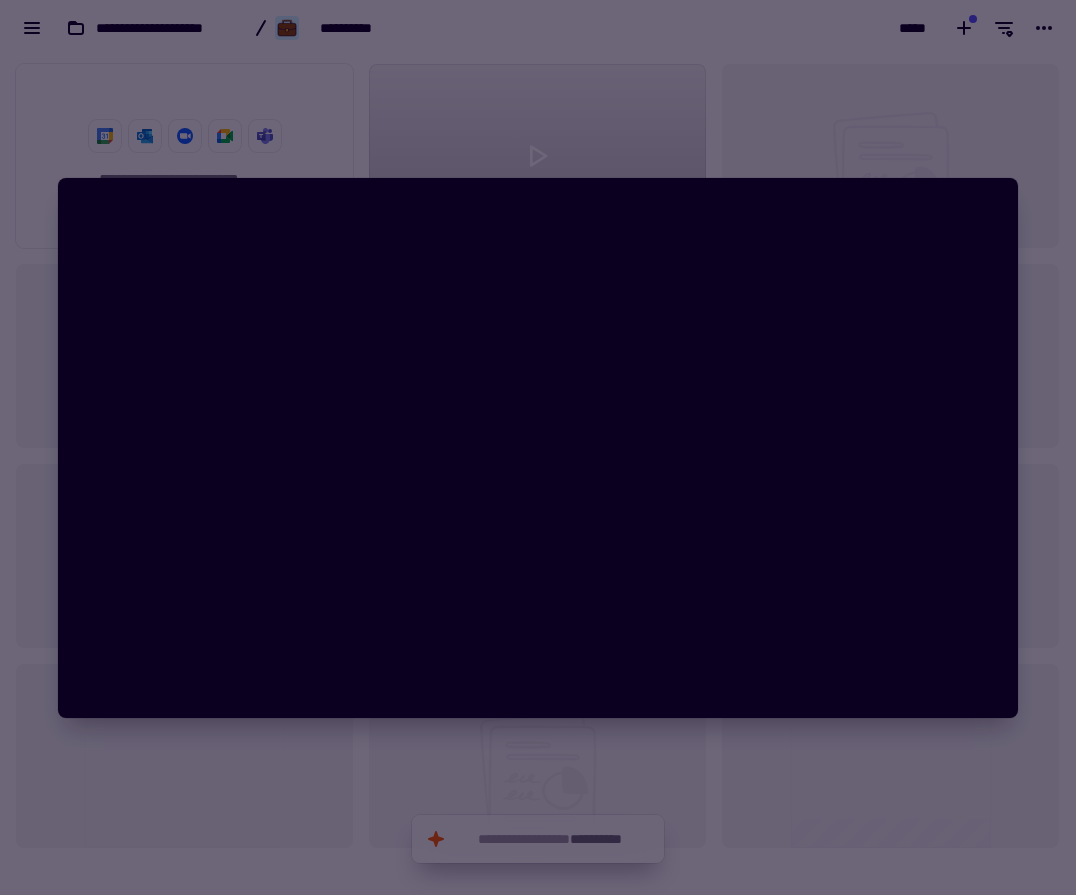 click at bounding box center [538, 447] 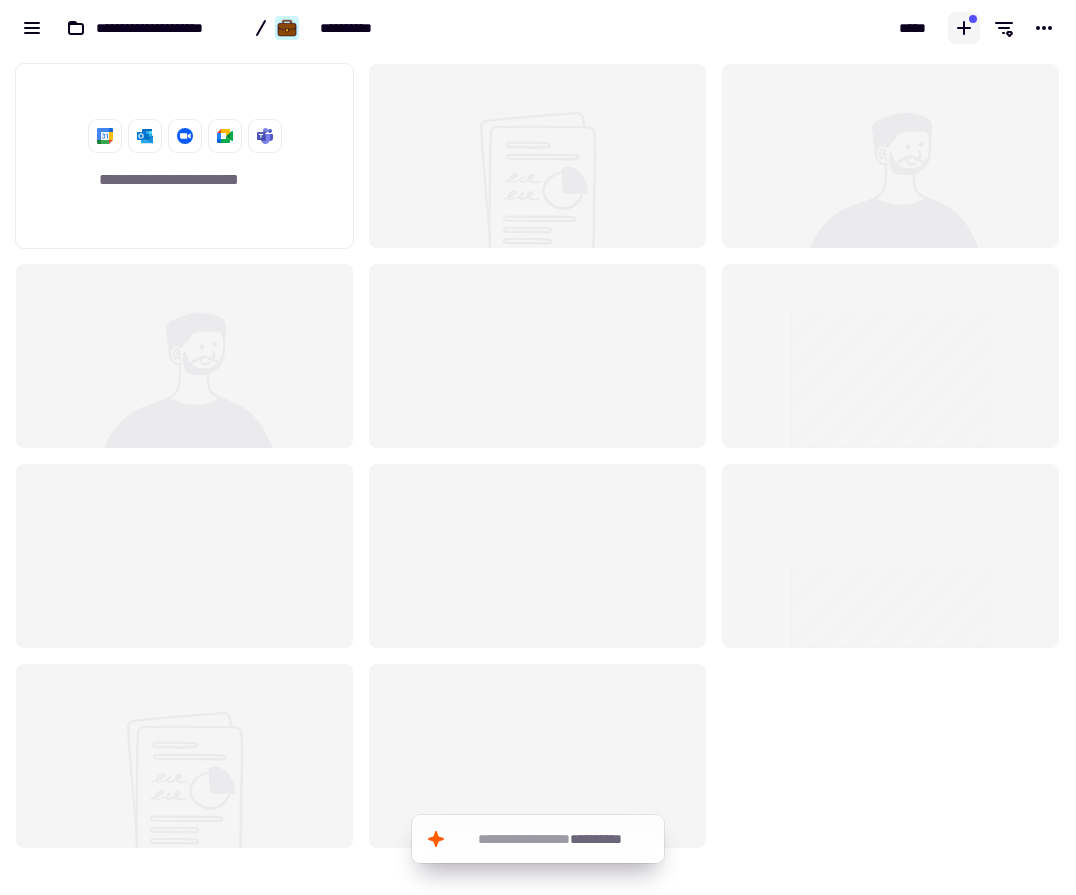 click 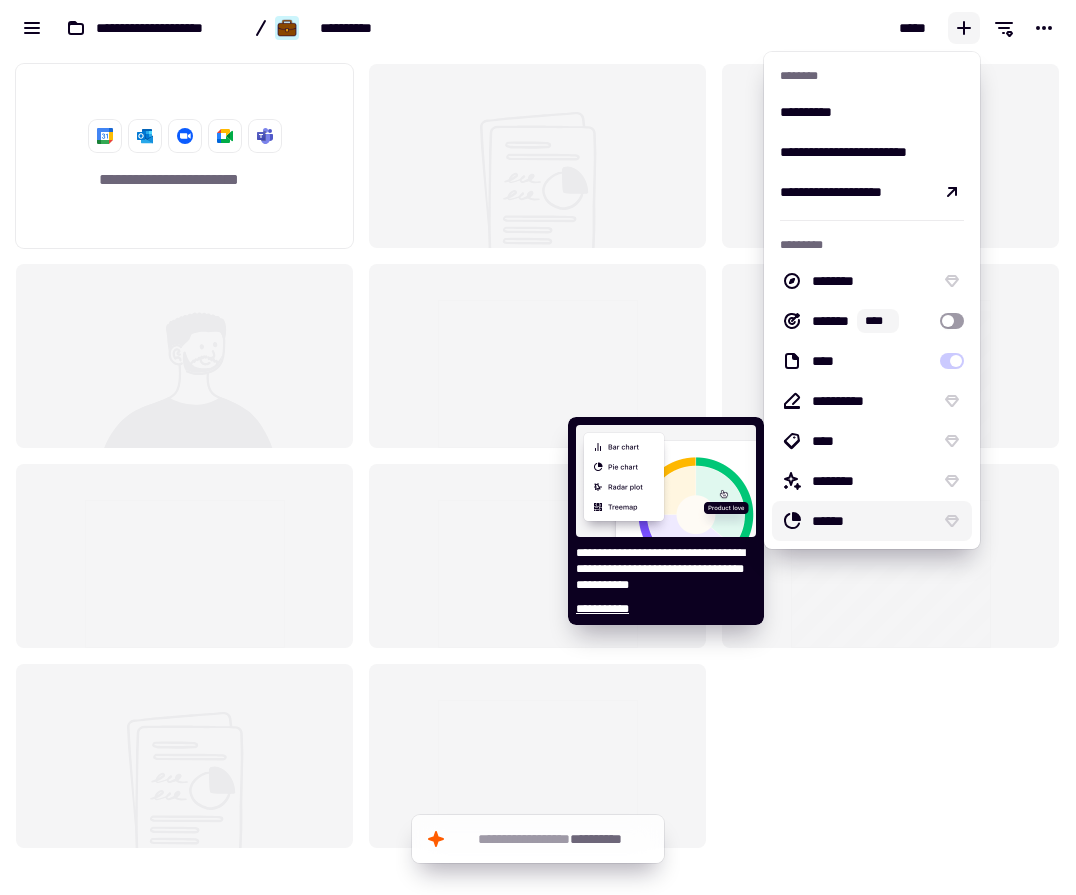 click on "******" at bounding box center [872, 521] 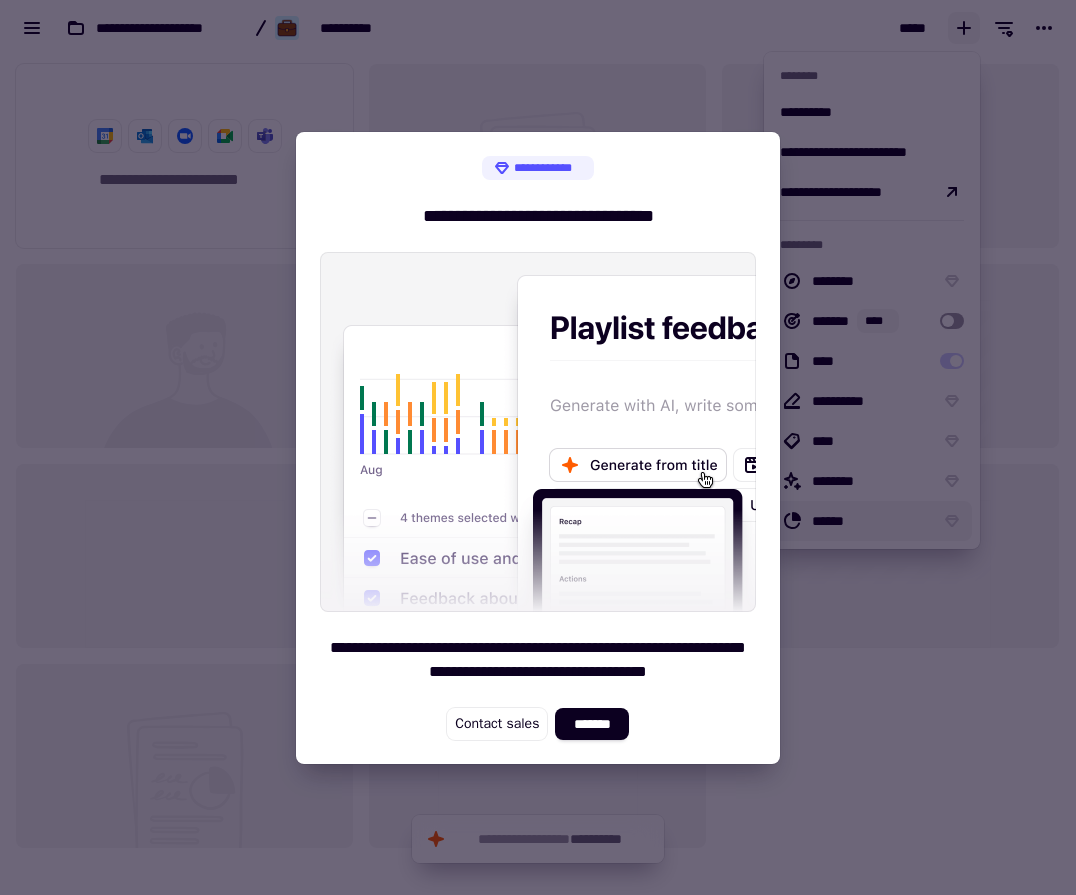 click at bounding box center (538, 447) 